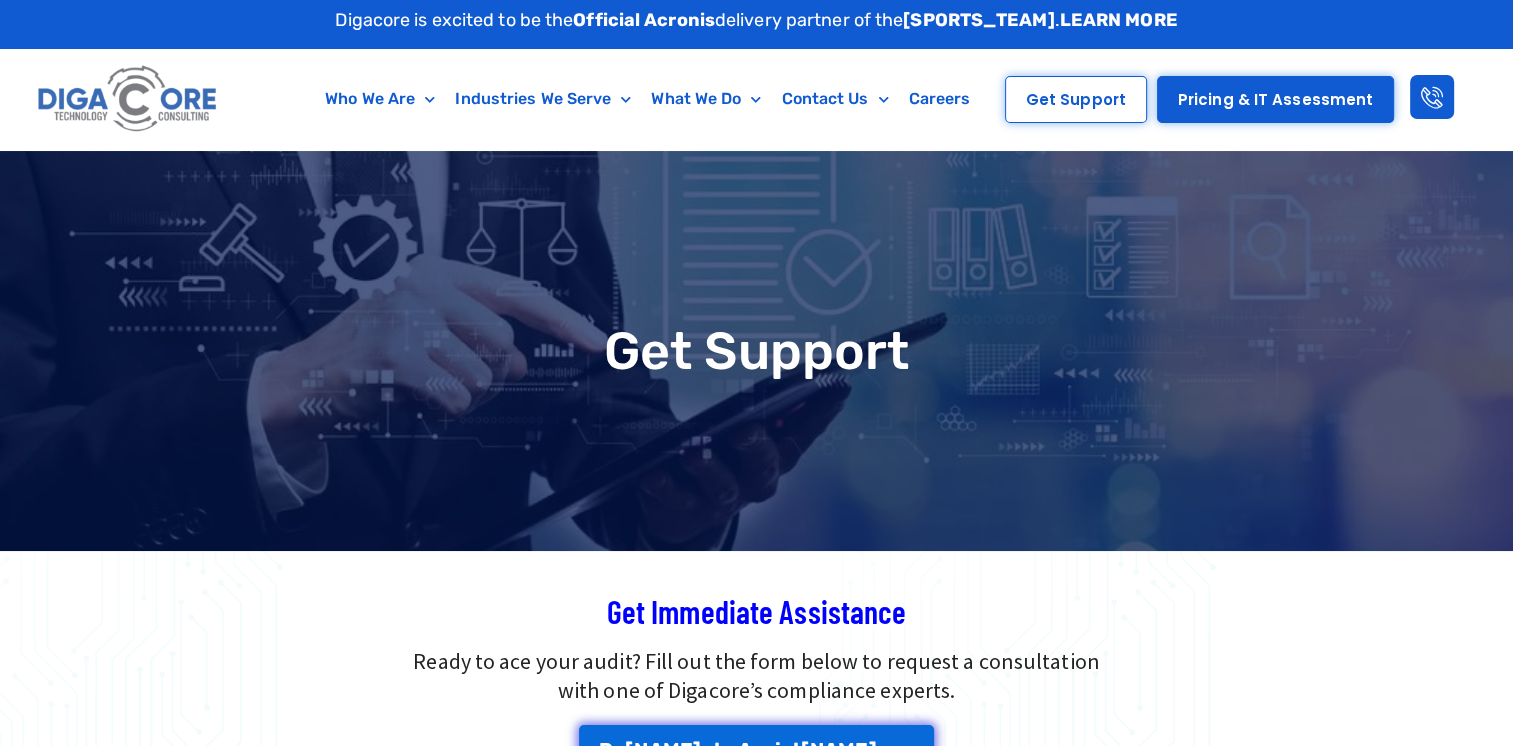 scroll, scrollTop: 0, scrollLeft: 0, axis: both 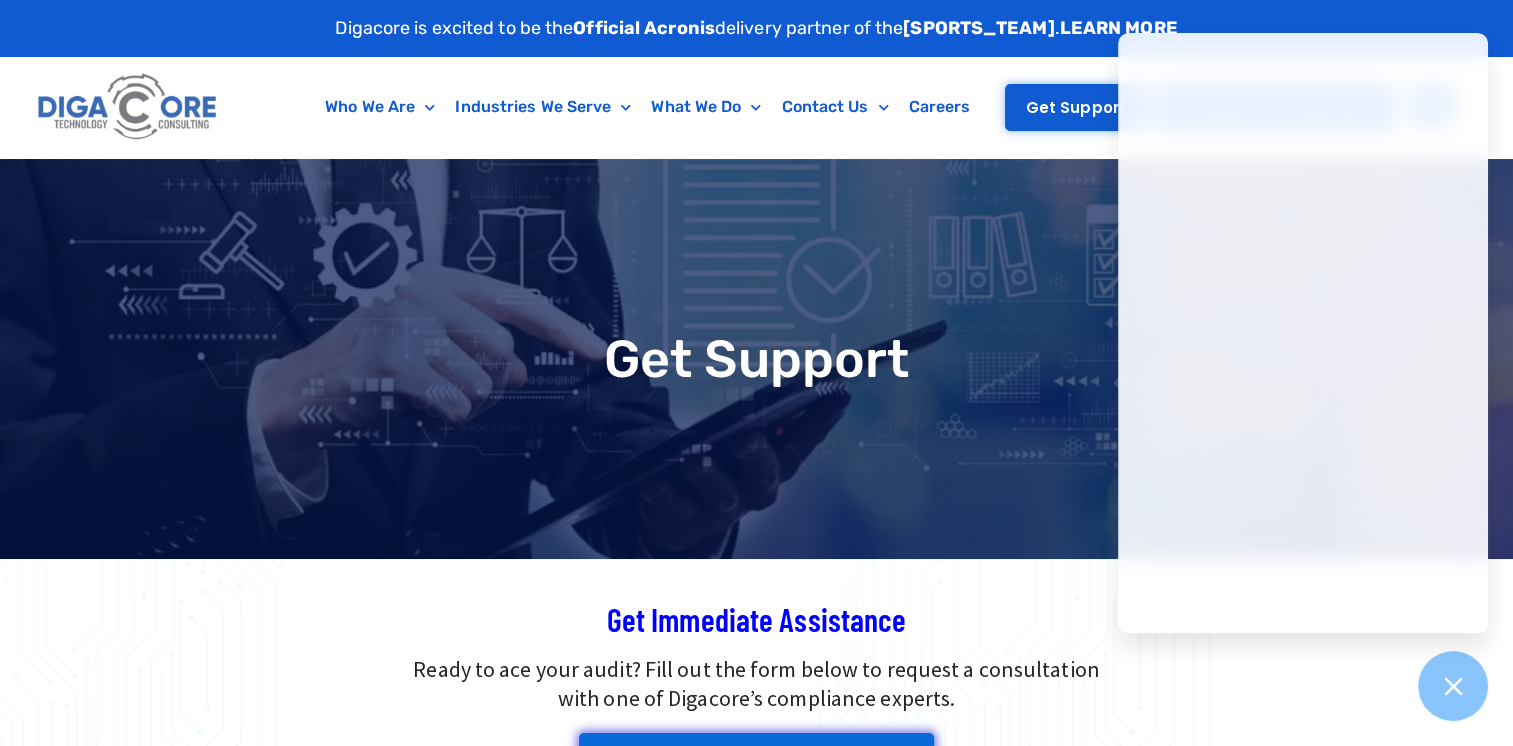 click on "Get Support" at bounding box center (1076, 107) 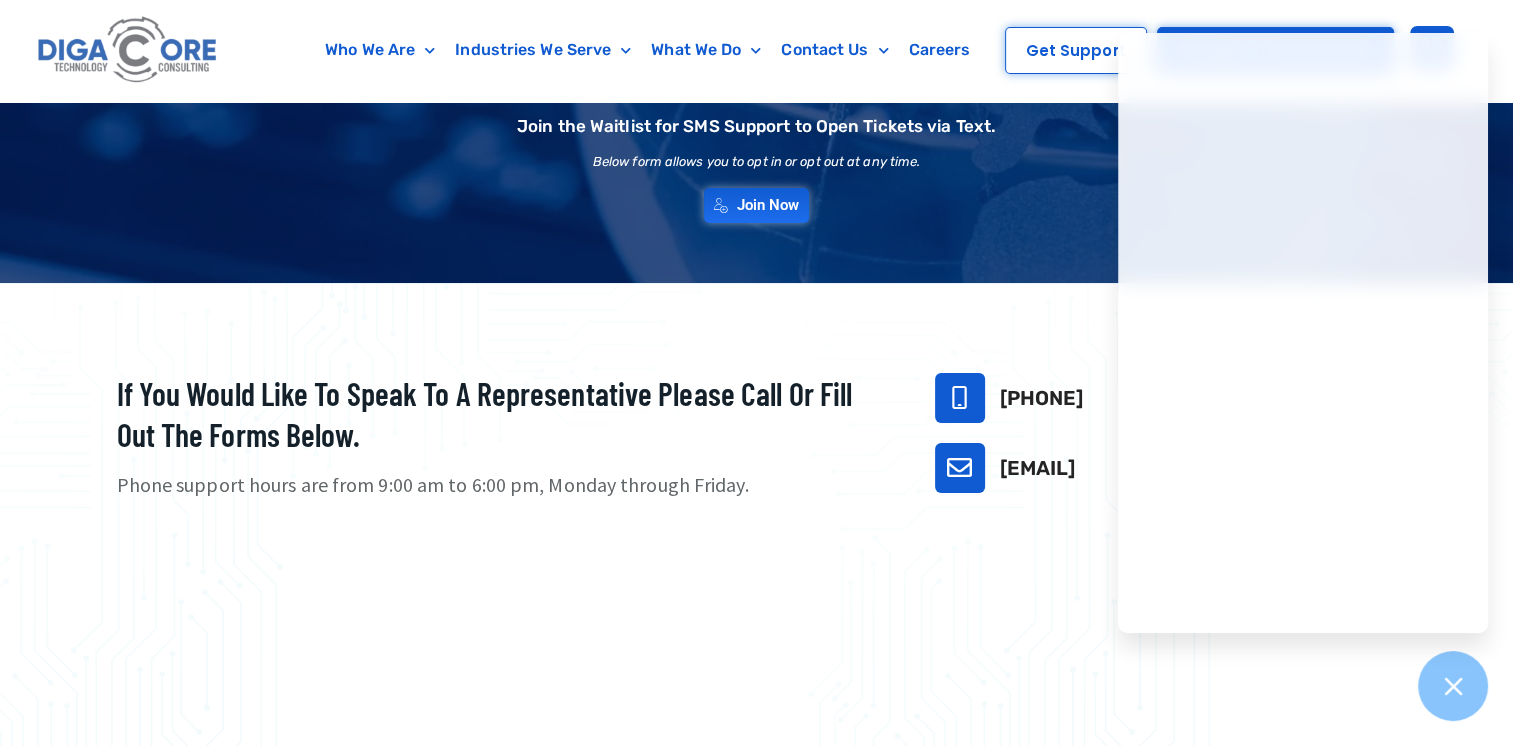 scroll, scrollTop: 400, scrollLeft: 0, axis: vertical 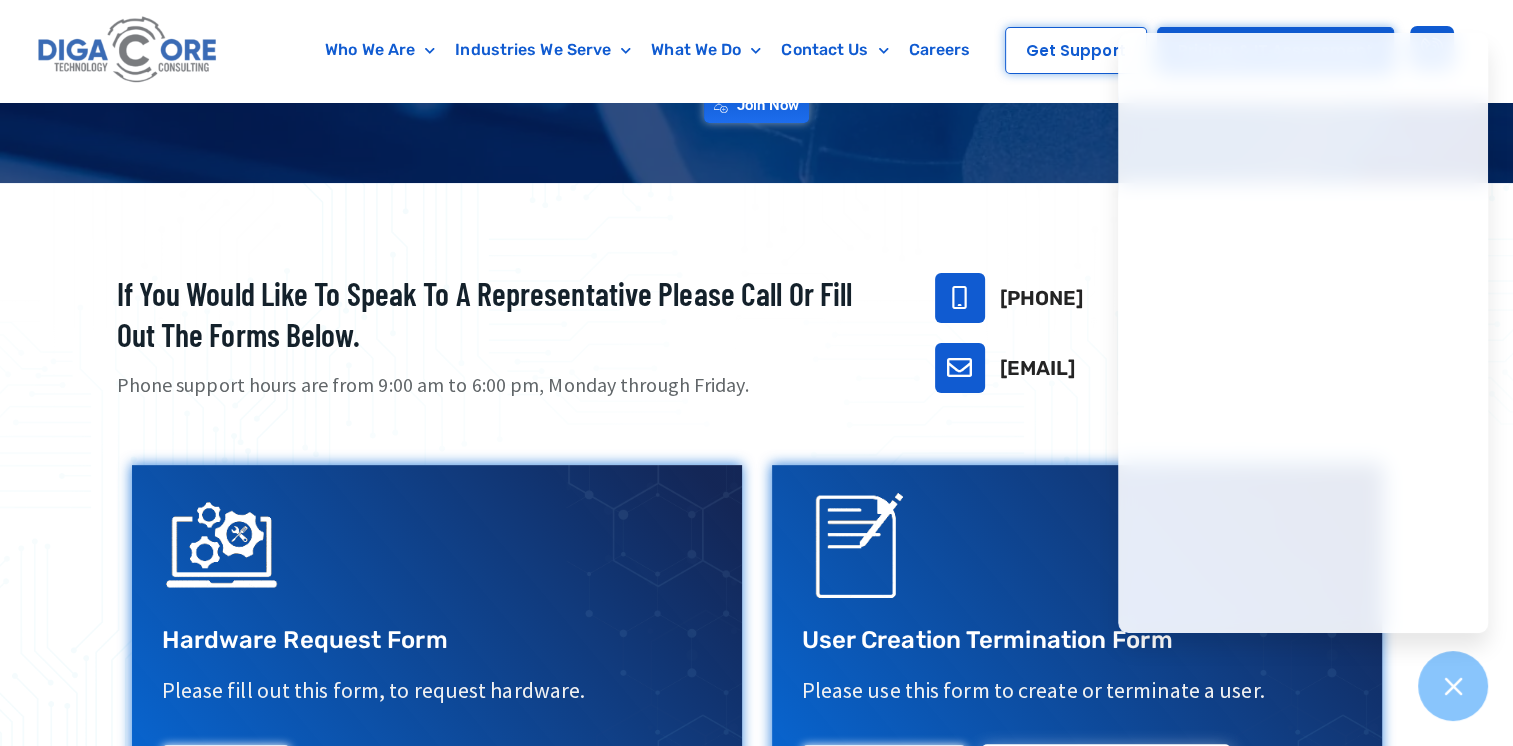 click at bounding box center [960, 368] 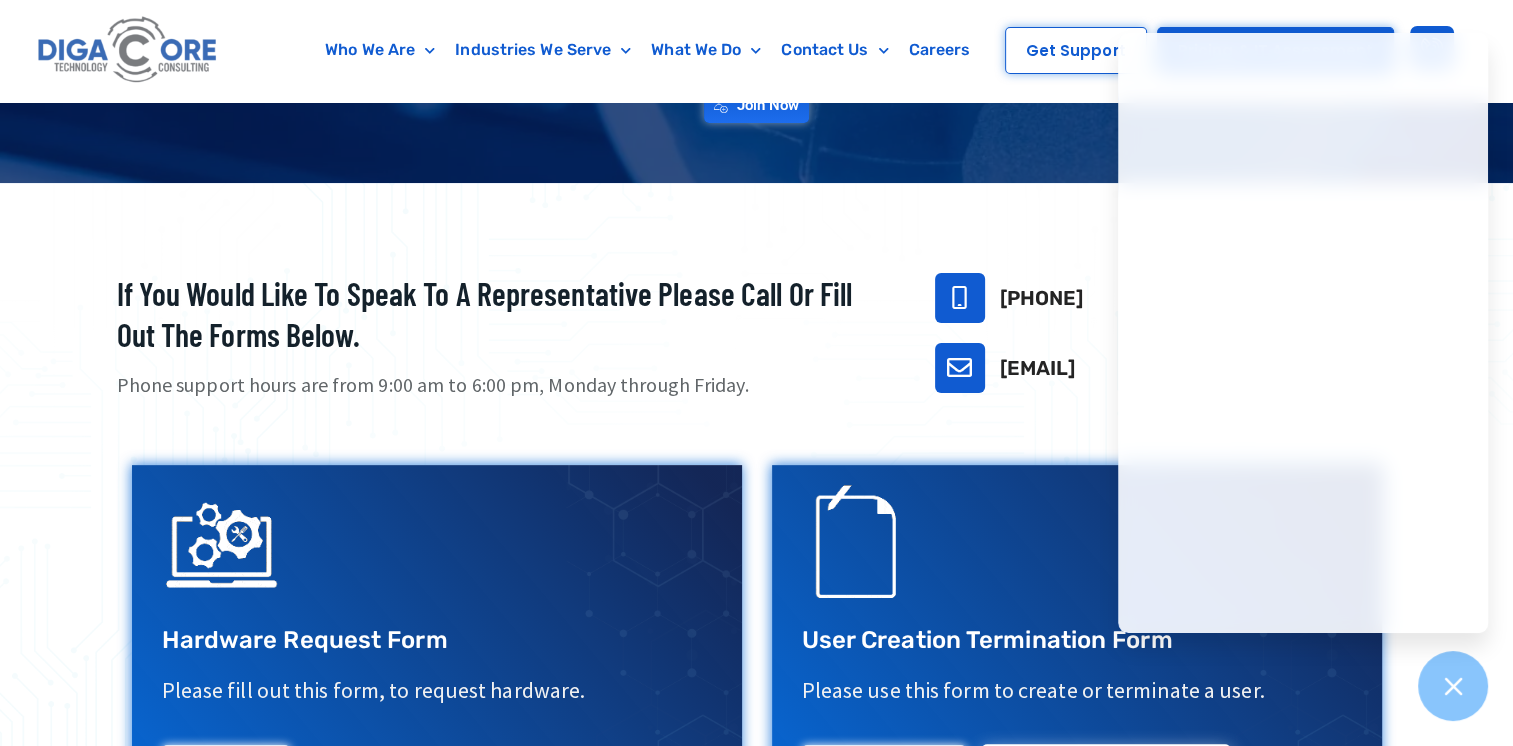 click at bounding box center (959, 367) 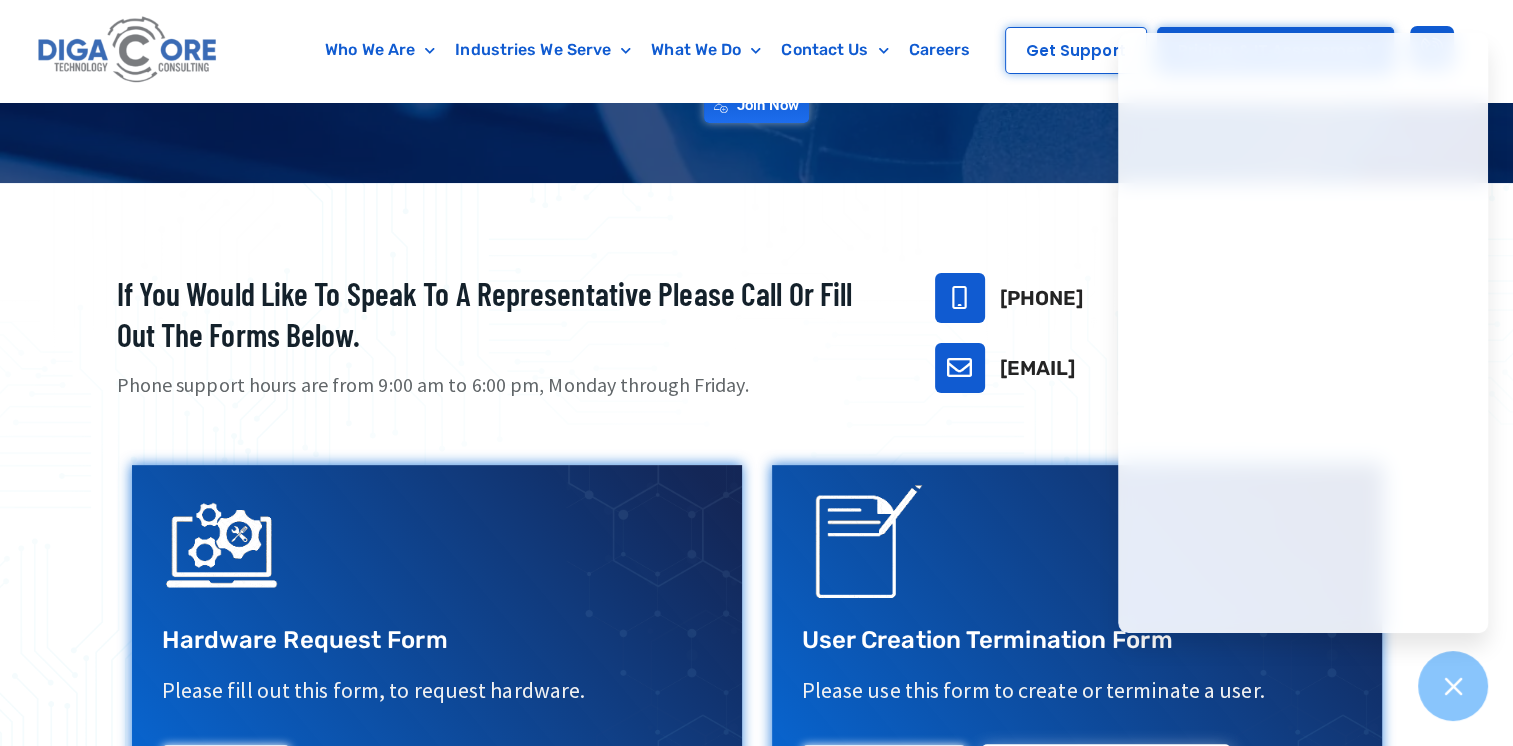 drag, startPoint x: 940, startPoint y: 485, endPoint x: 938, endPoint y: 471, distance: 14.142136 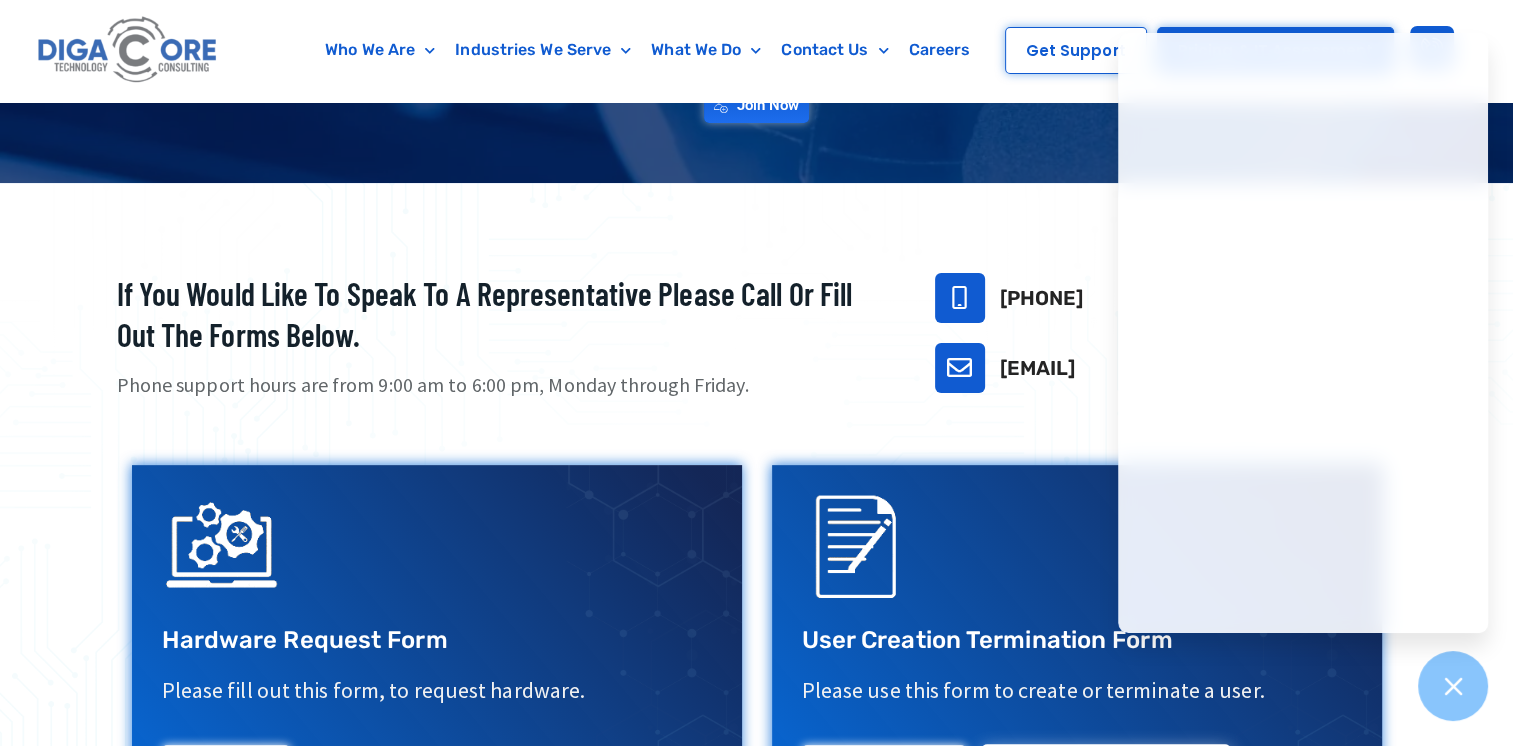 click at bounding box center (1077, 555) 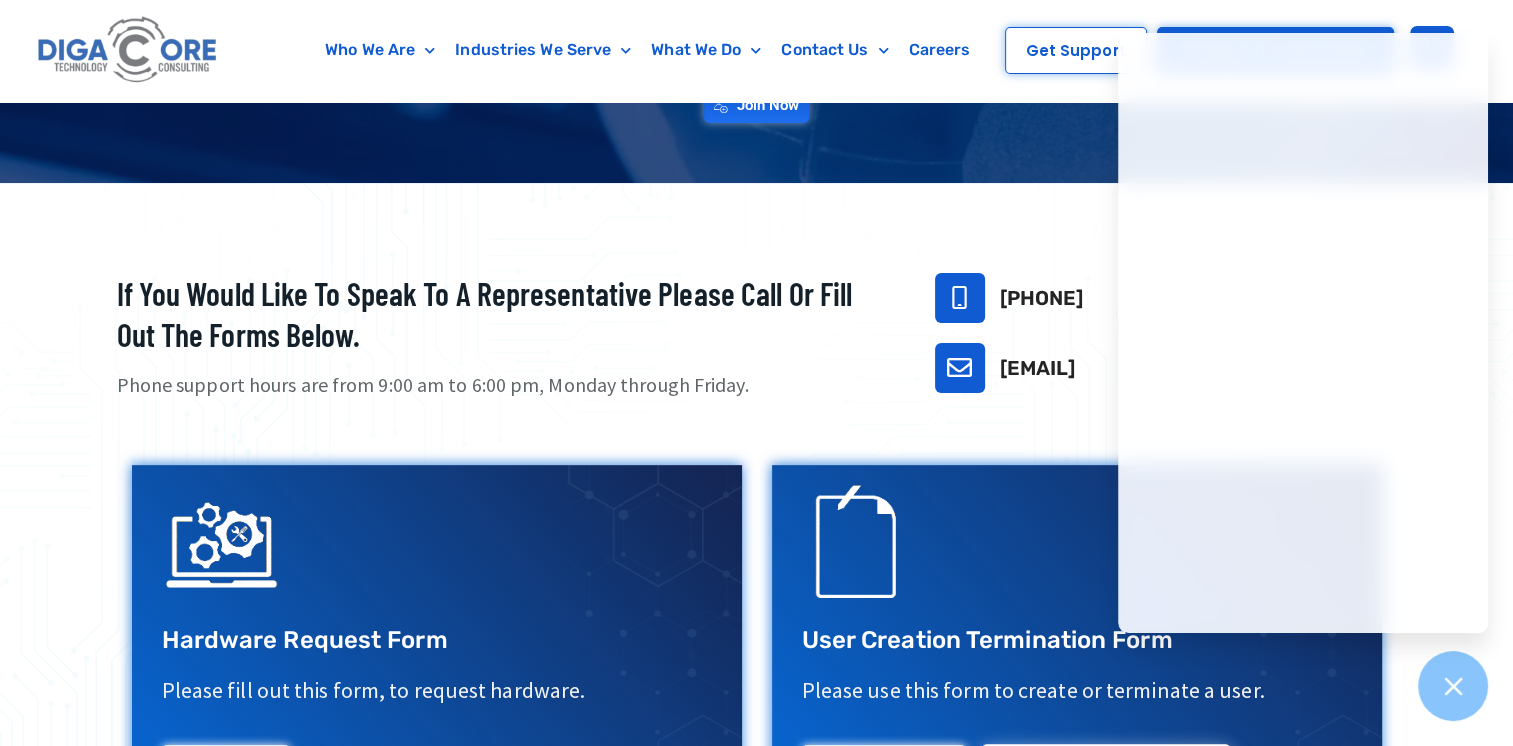 drag, startPoint x: 1015, startPoint y: 408, endPoint x: 1000, endPoint y: 397, distance: 18.601076 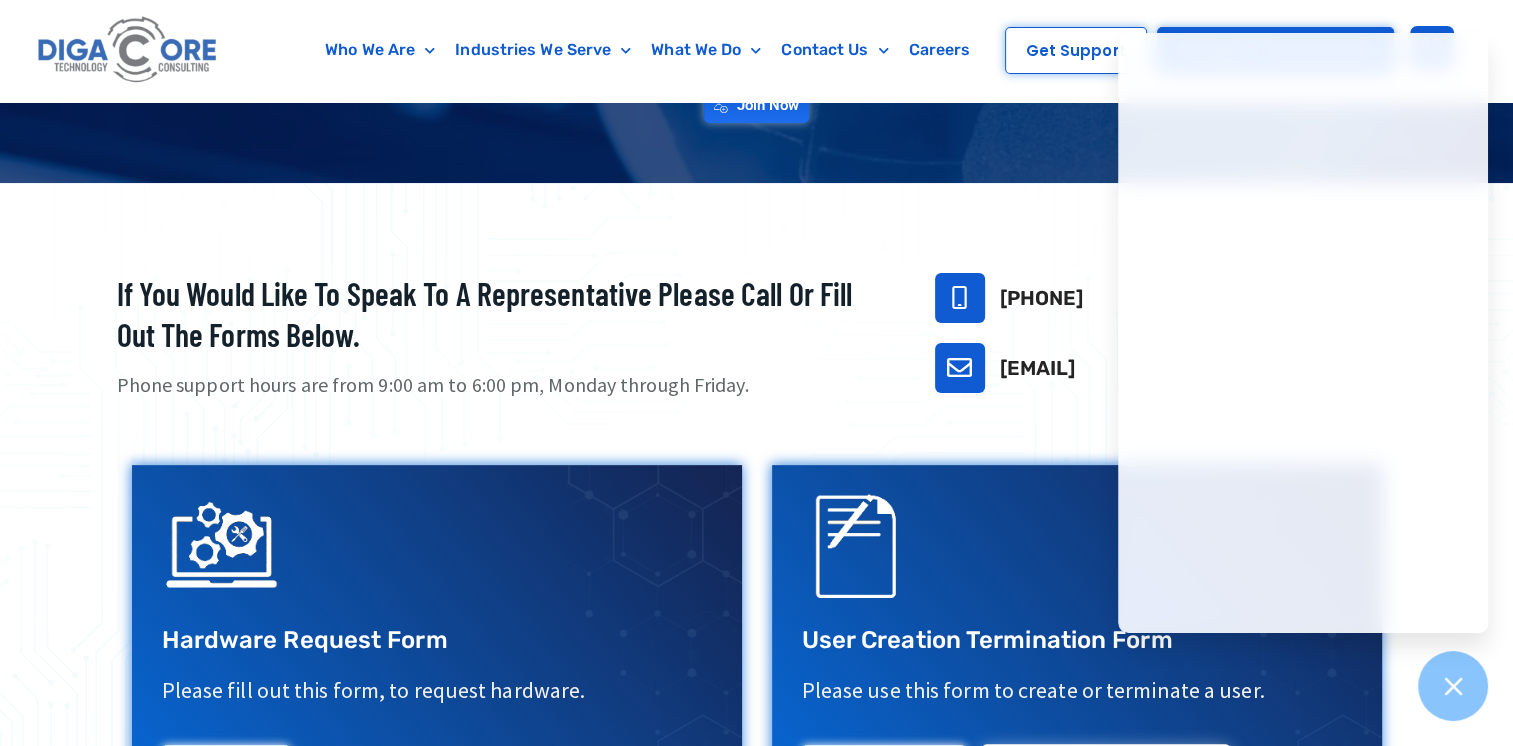 click on "If you would like to speak to a representative please call or fill out the forms below.
Phone support hours are from 9:00 am to 6:00 pm, Monday through Friday.
[PHONE]
[EMAIL]
Hardware Support Request Form
Please fill out this form,
to request hardware." at bounding box center (757, 748) 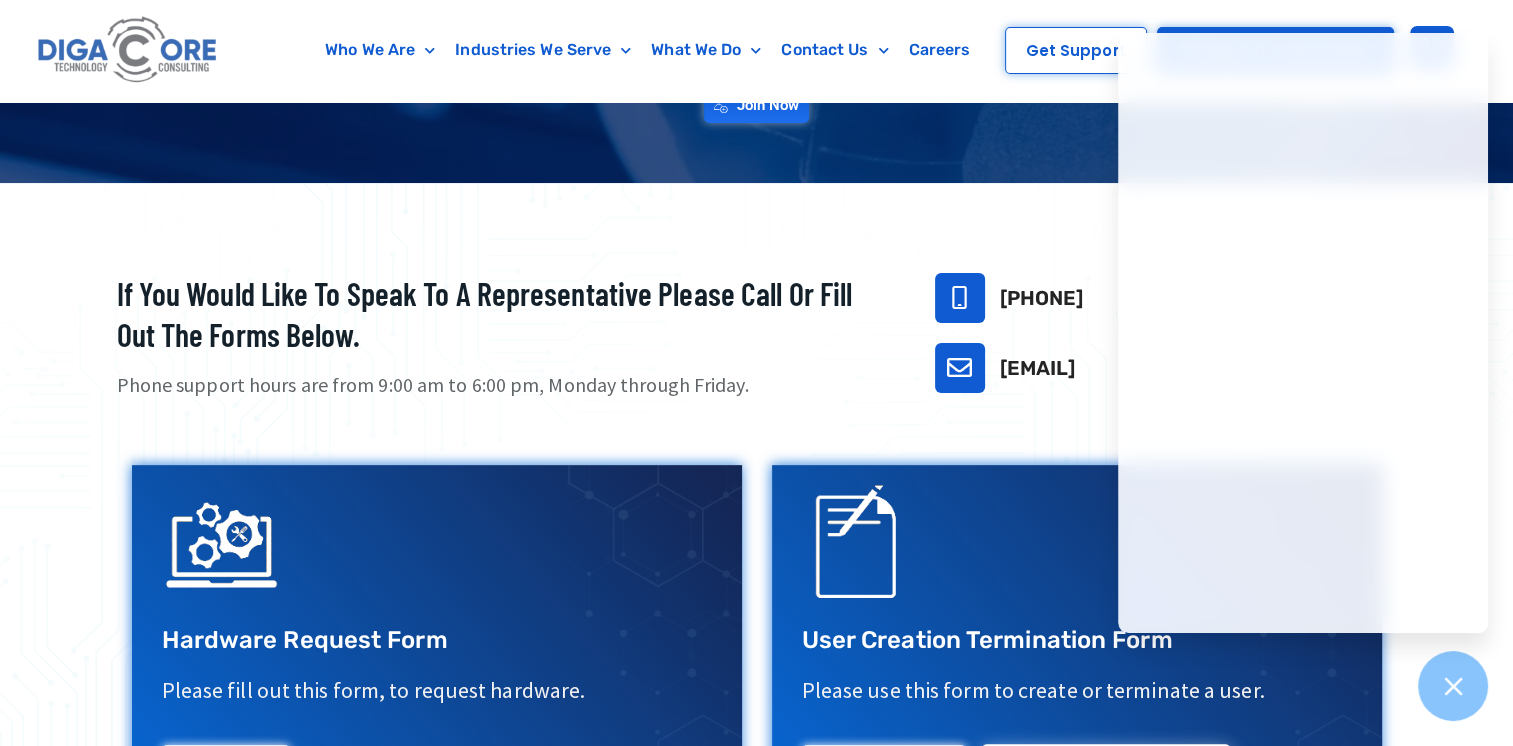 click at bounding box center (960, 368) 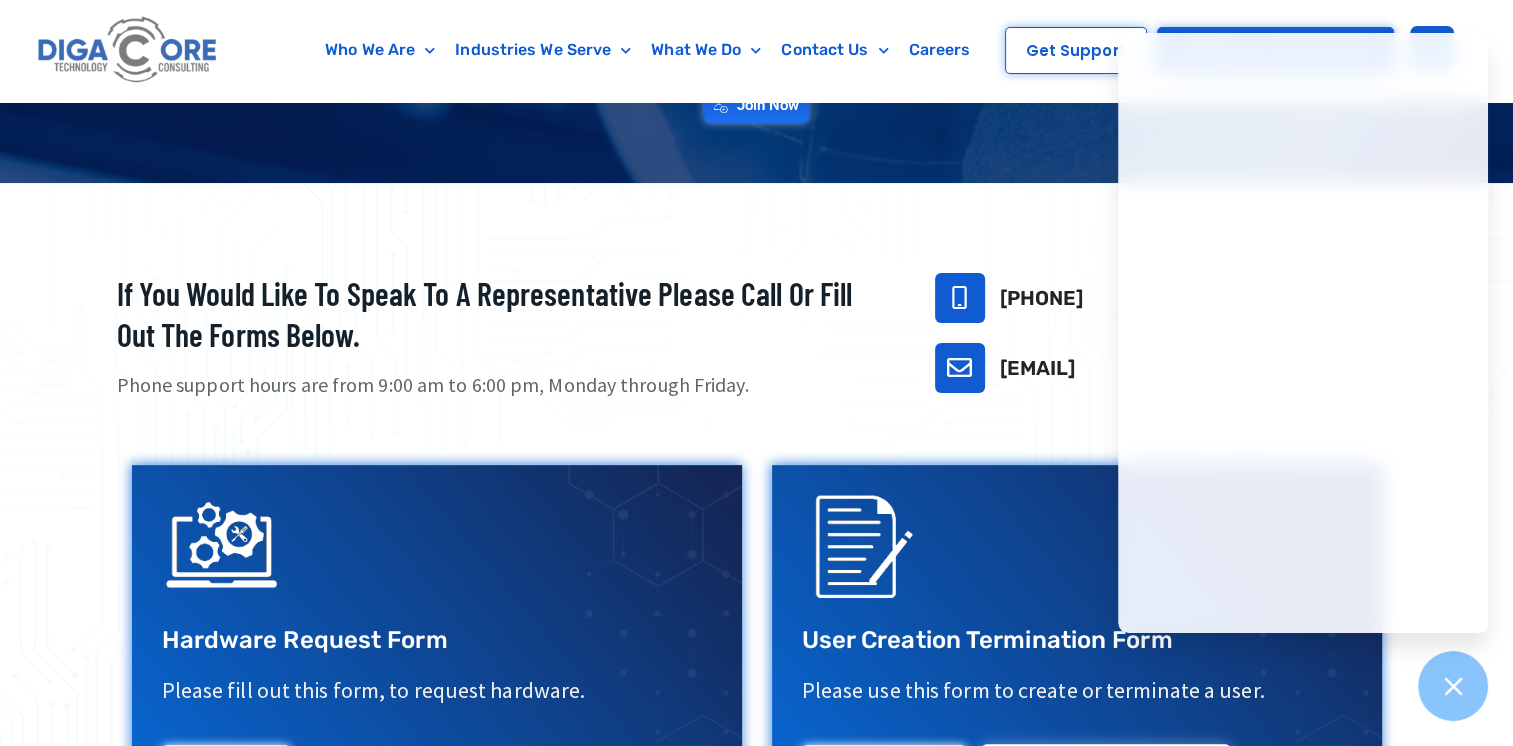 click at bounding box center [959, 367] 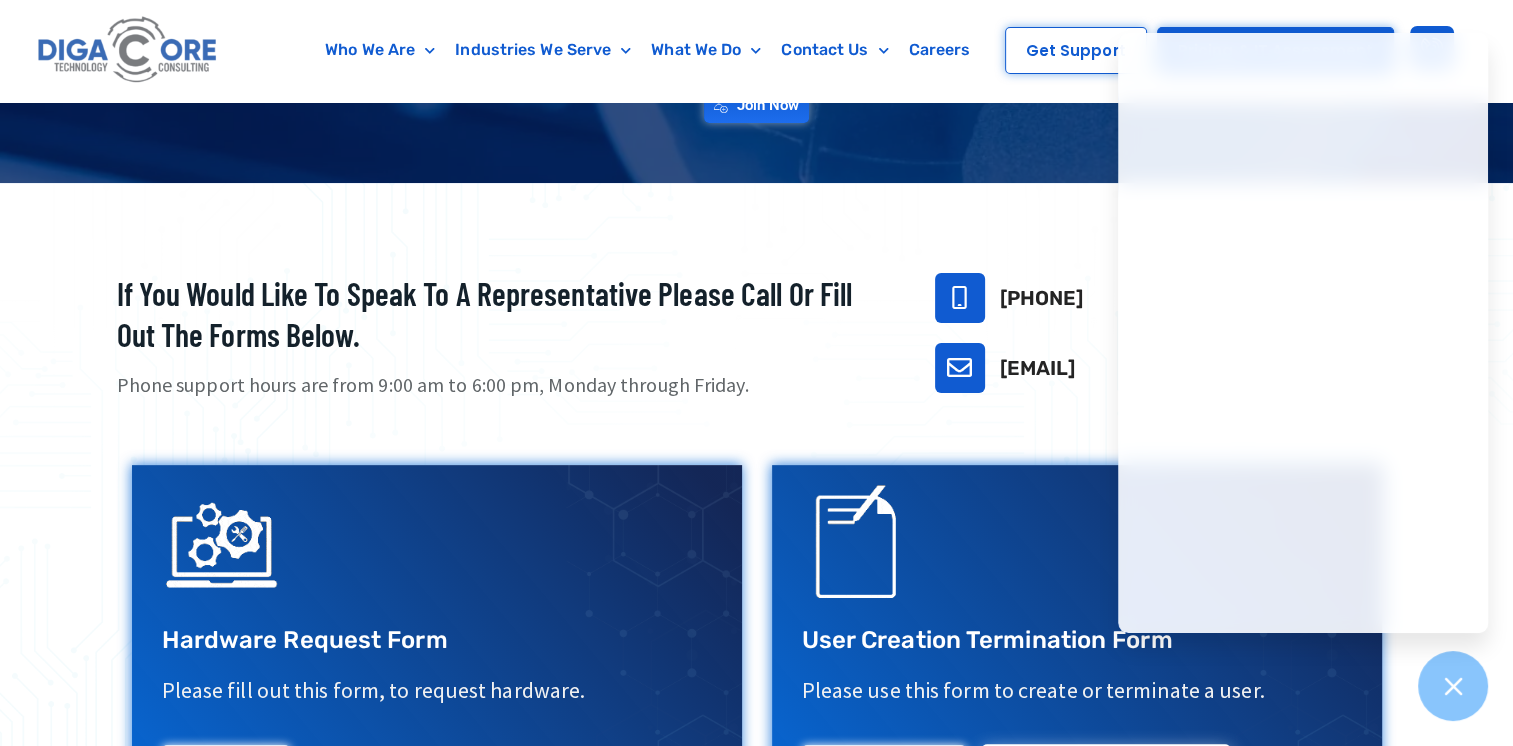 click at bounding box center (959, 367) 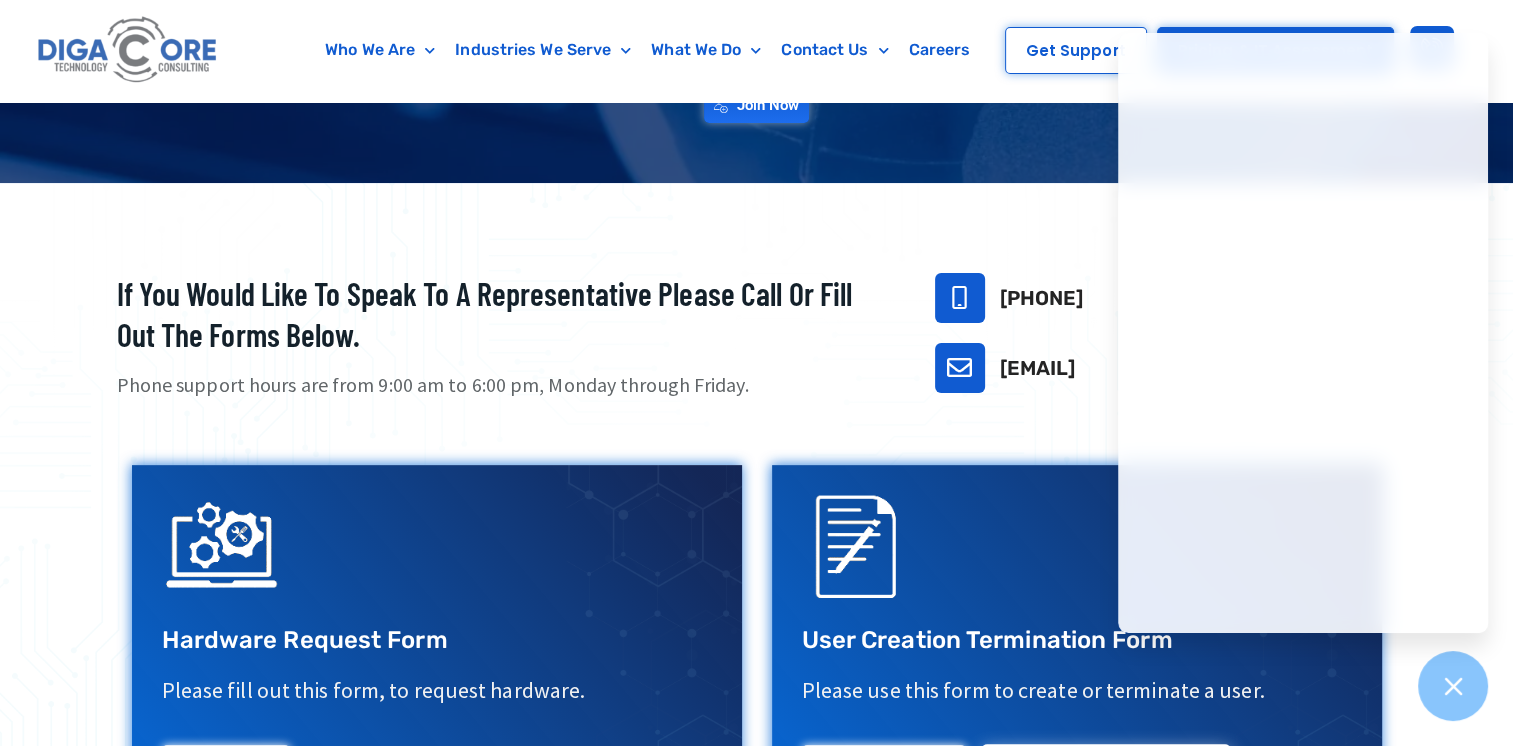 click at bounding box center [959, 367] 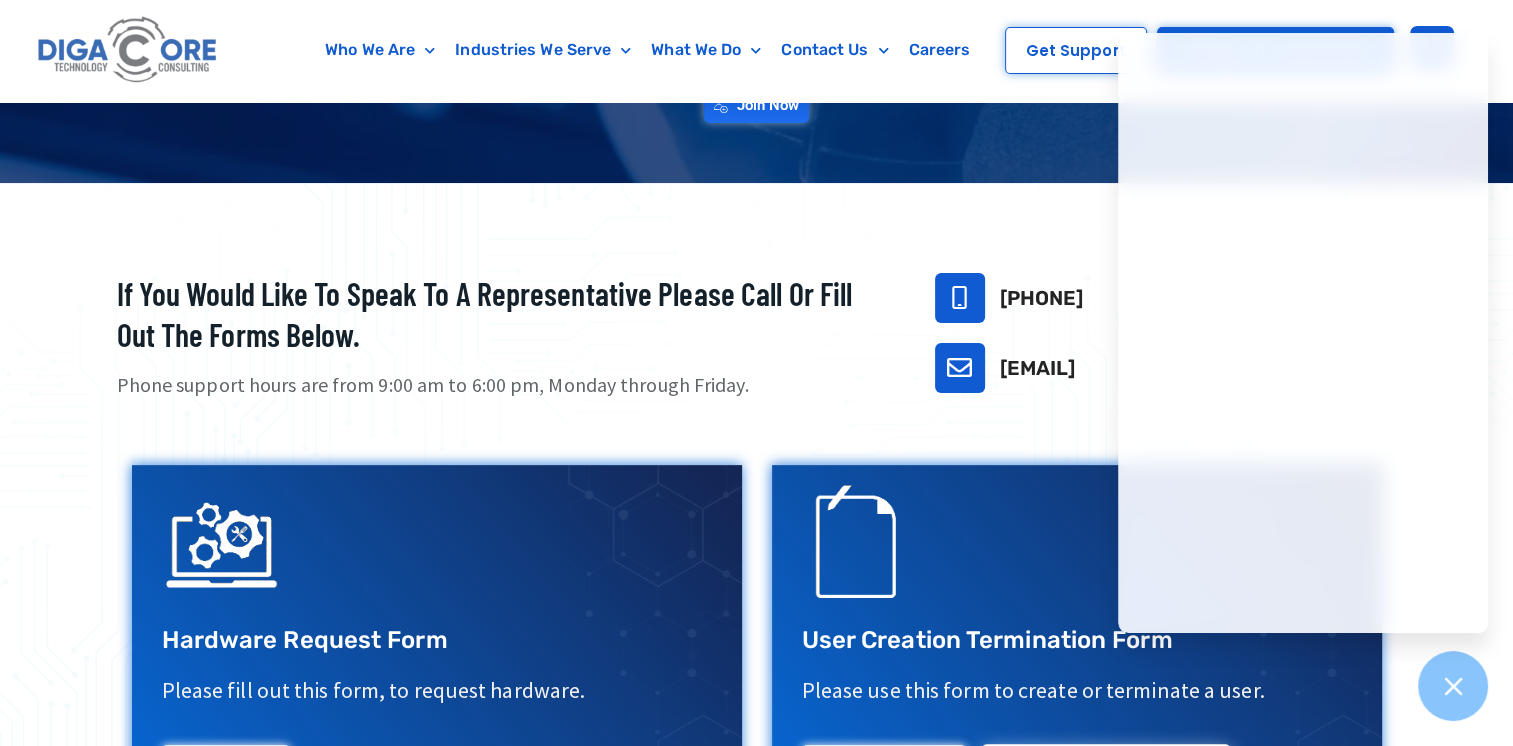 click on "If you would like to speak to a representative please call or fill out the forms below.
Phone support hours are from 9:00 am to 6:00 pm, Monday through Friday.
[PHONE]
[EMAIL]
Hardware Support Request Form
Please fill out this form,
to request hardware." at bounding box center [757, 748] 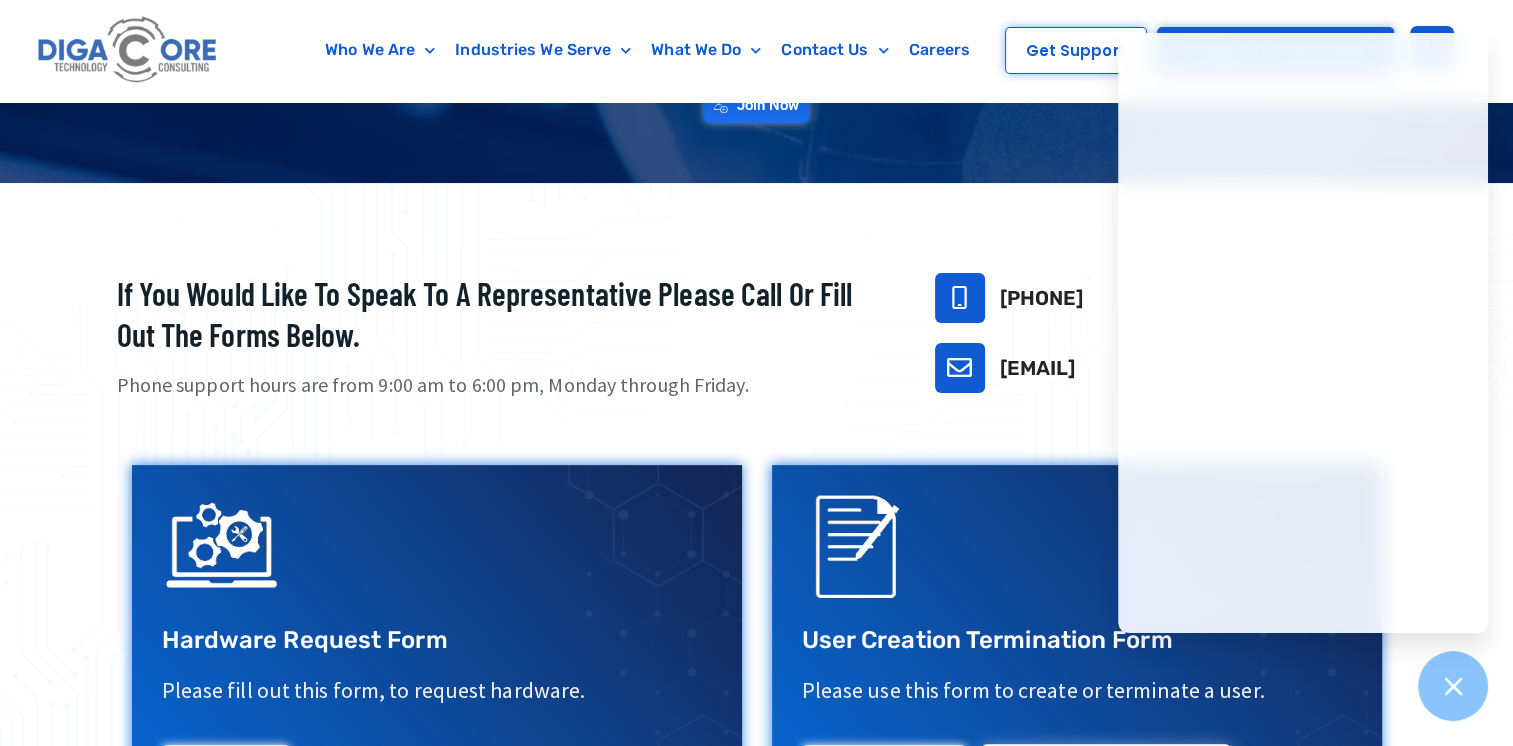 click at bounding box center (959, 367) 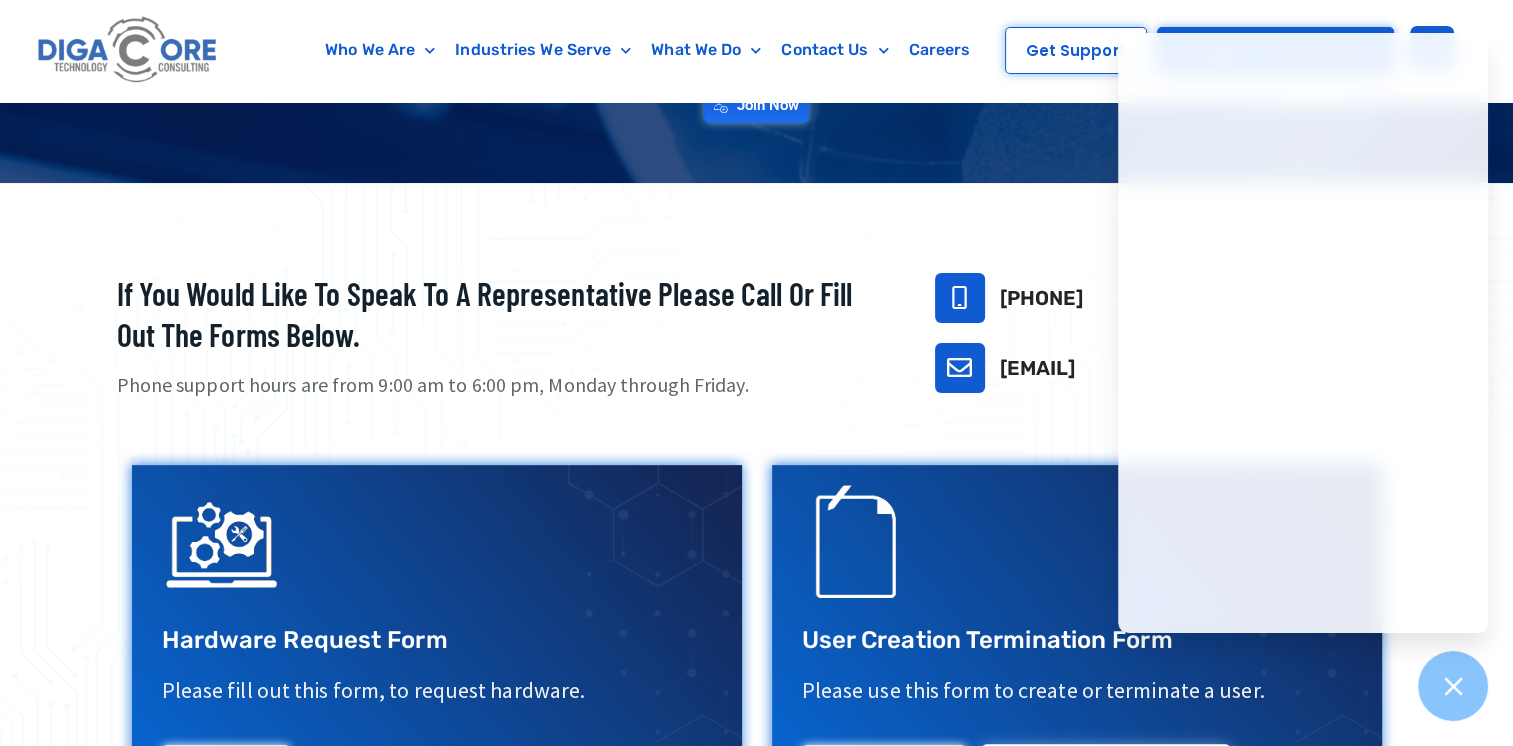 click at bounding box center (959, 367) 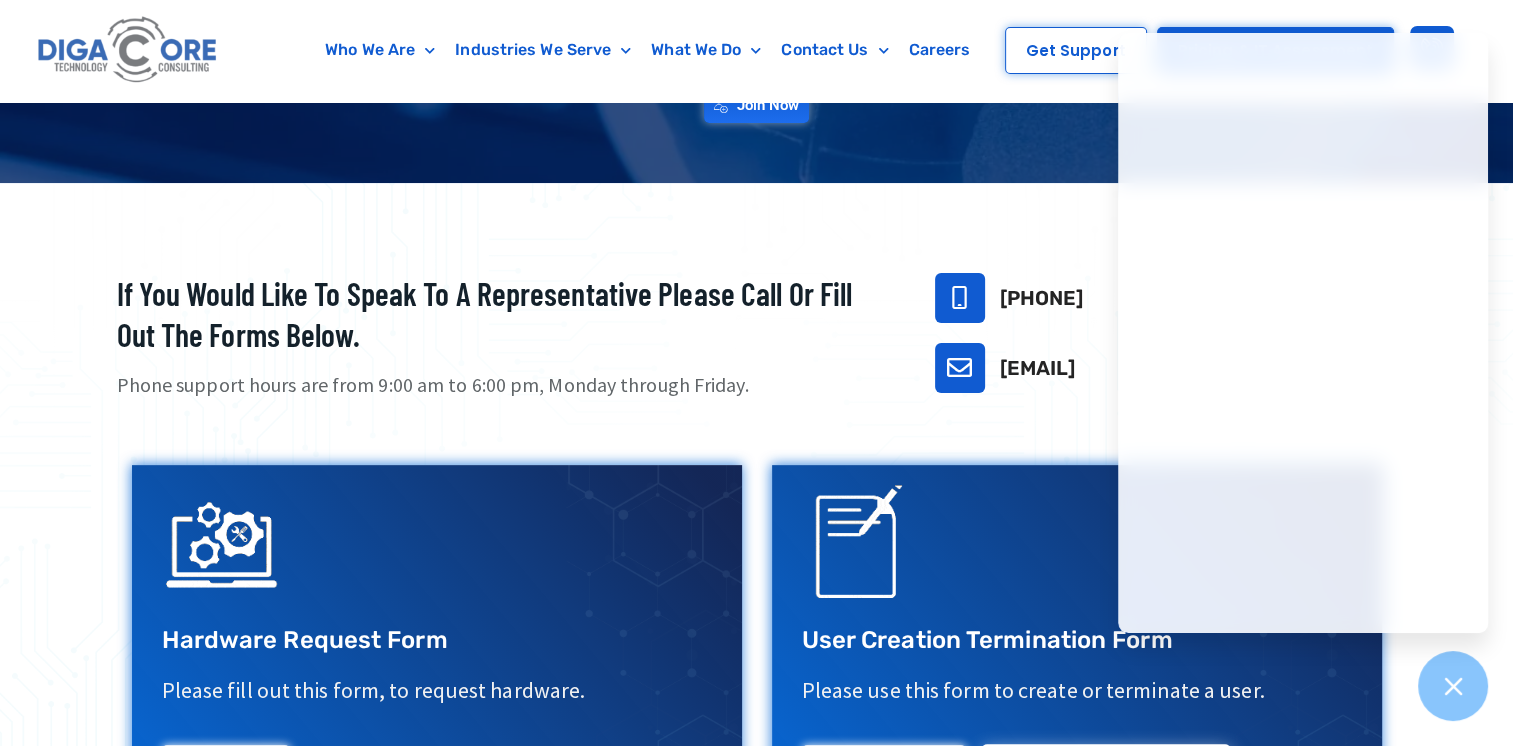 click at bounding box center (959, 367) 